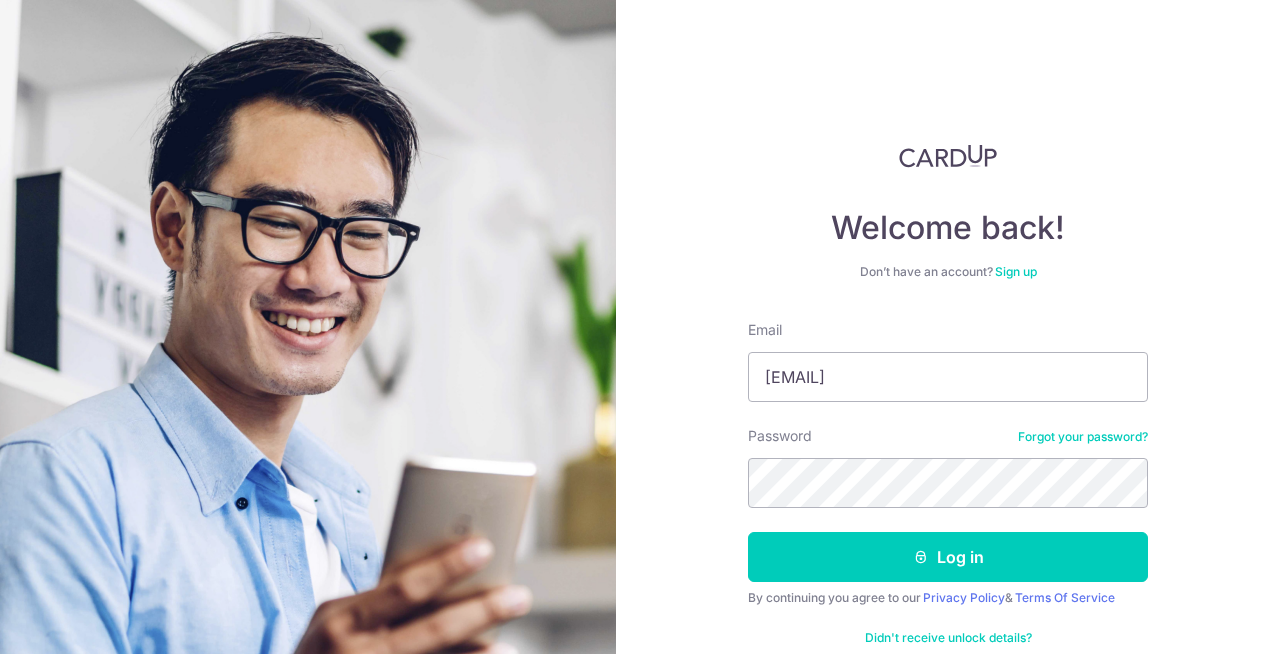 scroll, scrollTop: 0, scrollLeft: 0, axis: both 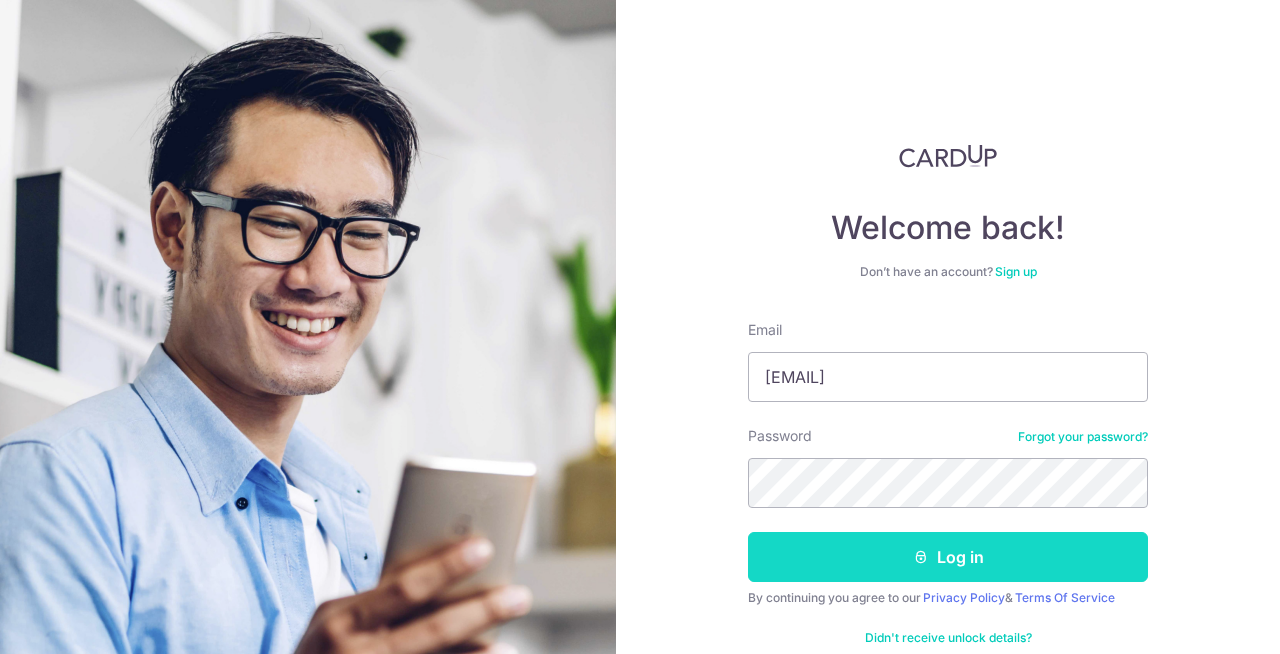 click on "Log in" at bounding box center (948, 557) 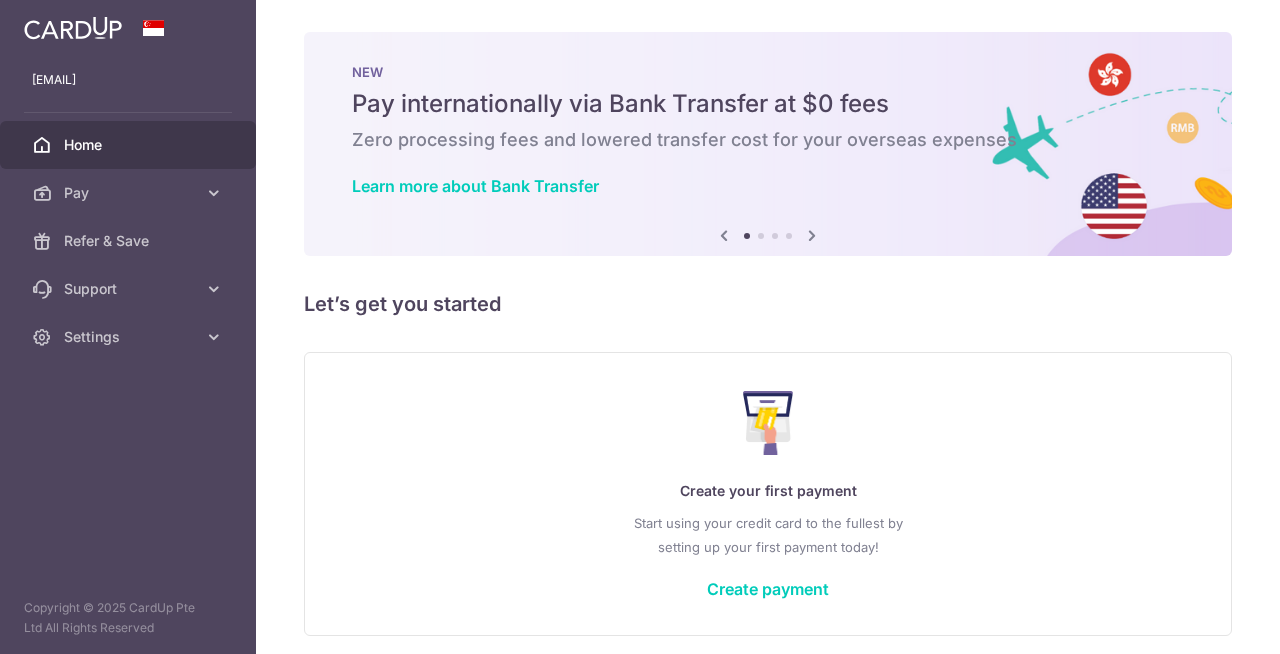 scroll, scrollTop: 0, scrollLeft: 0, axis: both 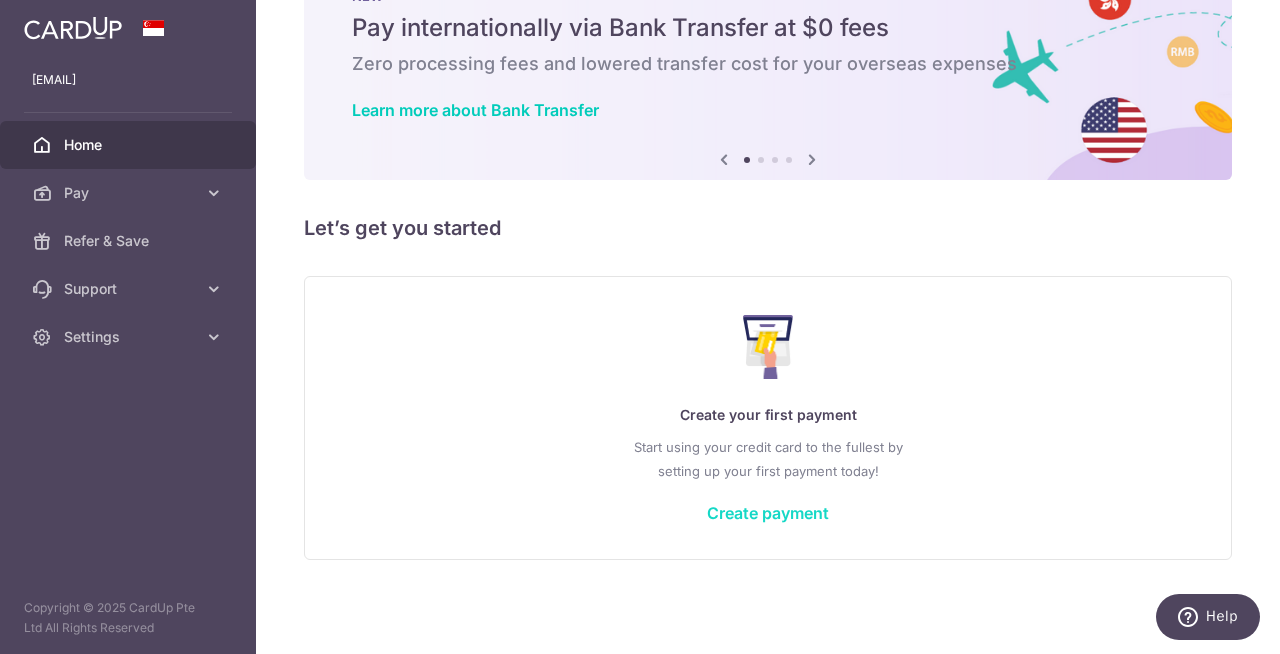 click on "Create payment" at bounding box center [768, 513] 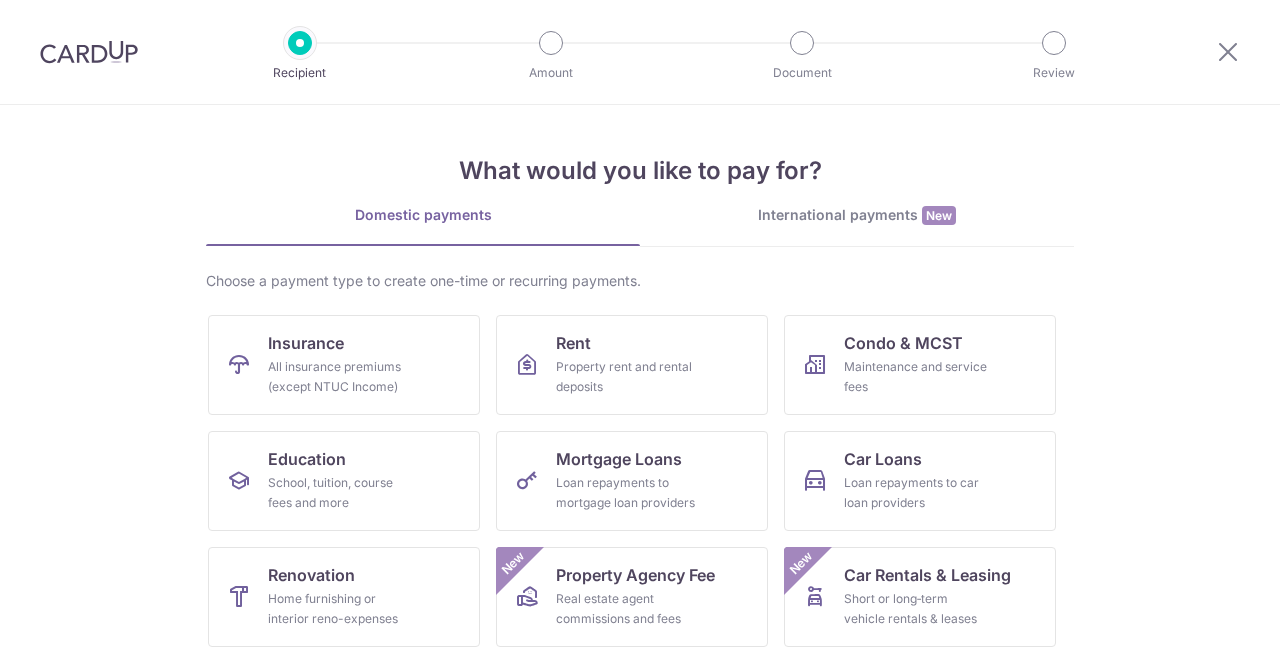 scroll, scrollTop: 0, scrollLeft: 0, axis: both 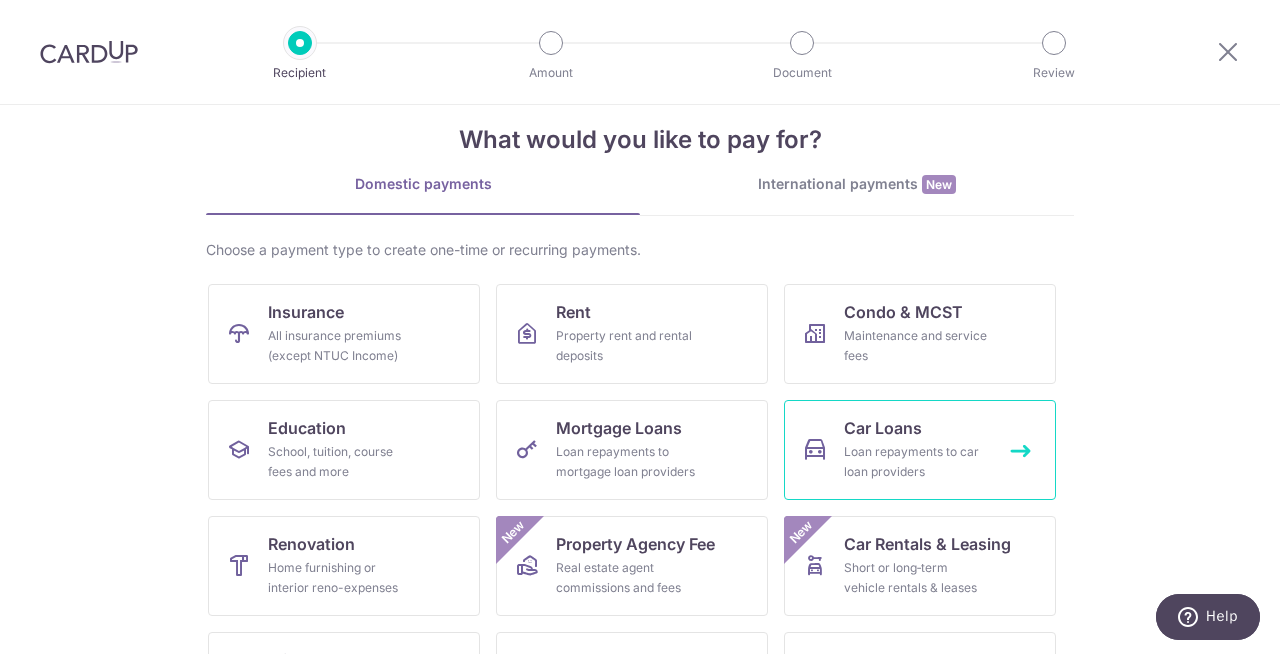 click on "Car Loans Loan repayments to car loan providers" at bounding box center [920, 450] 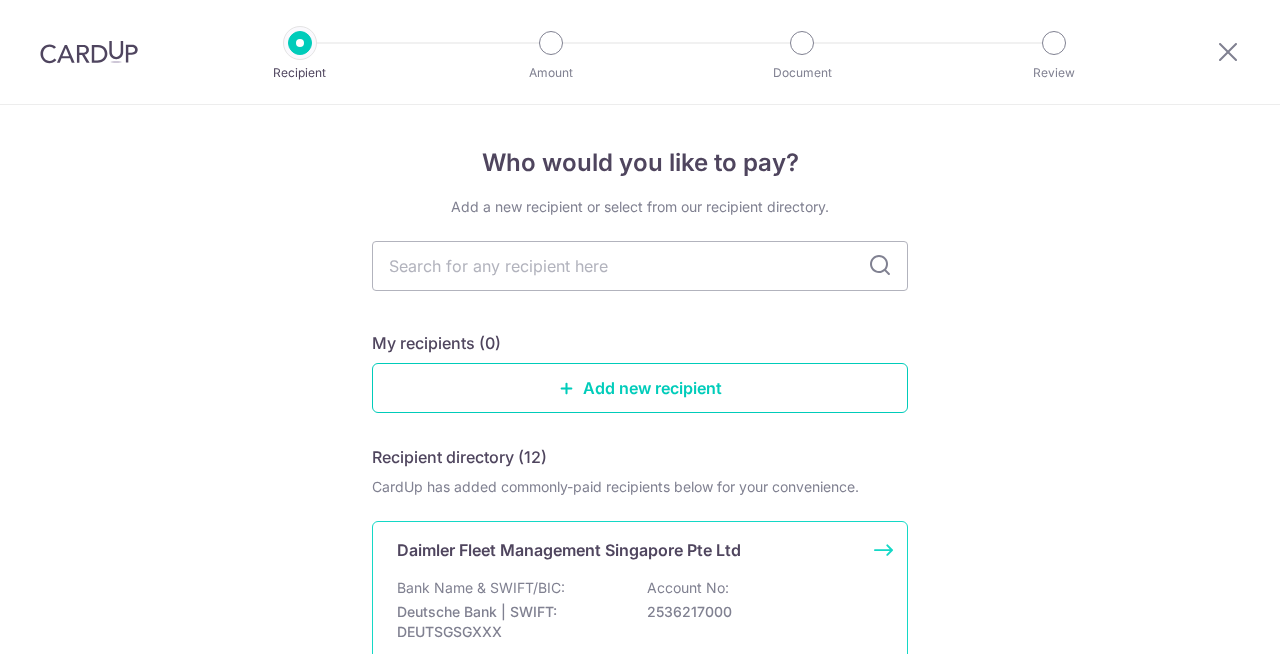 scroll, scrollTop: 0, scrollLeft: 0, axis: both 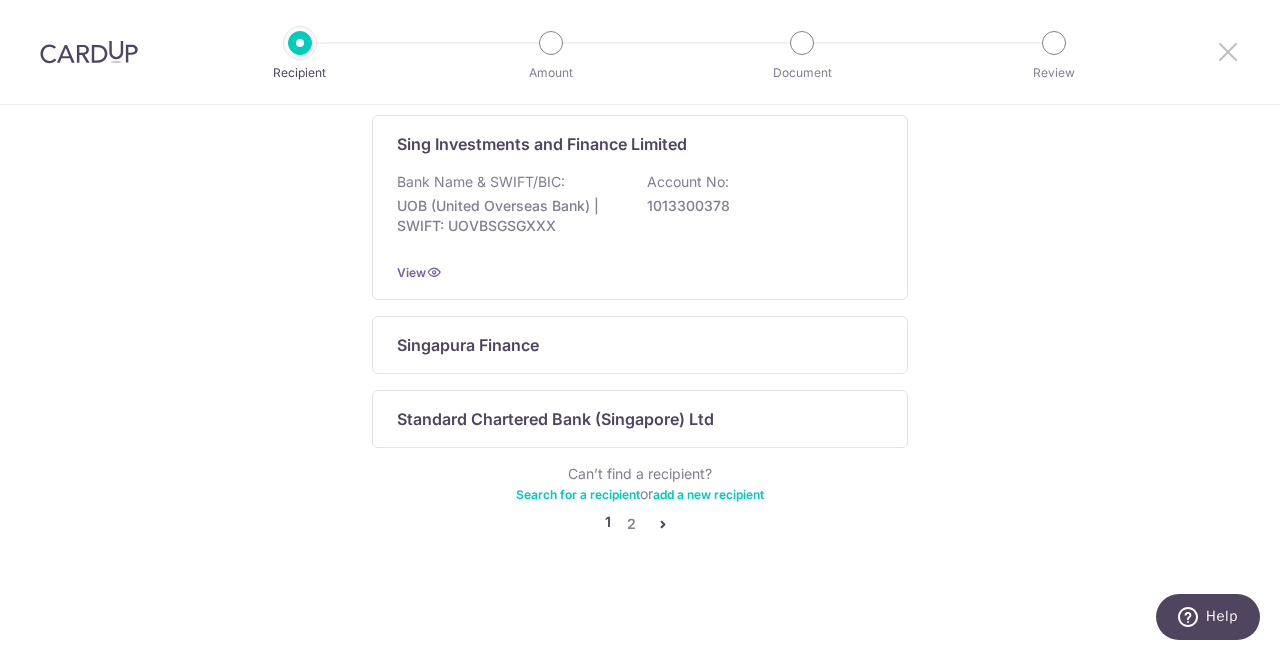 click at bounding box center [1228, 51] 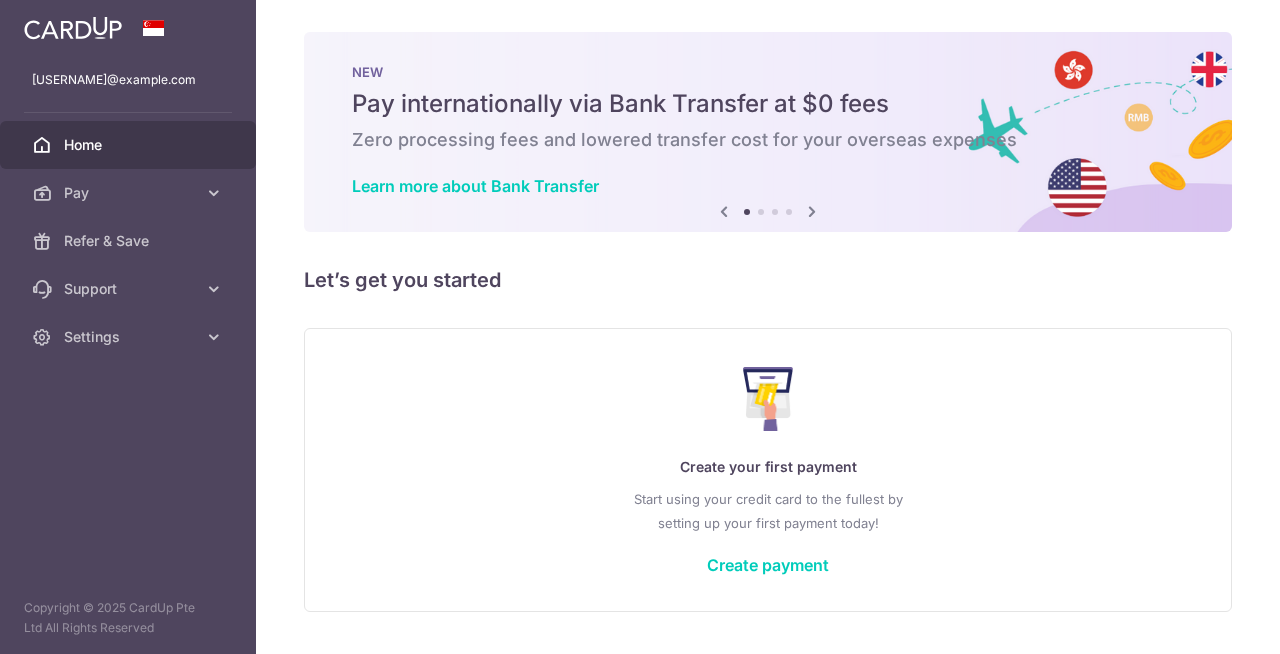 scroll, scrollTop: 0, scrollLeft: 0, axis: both 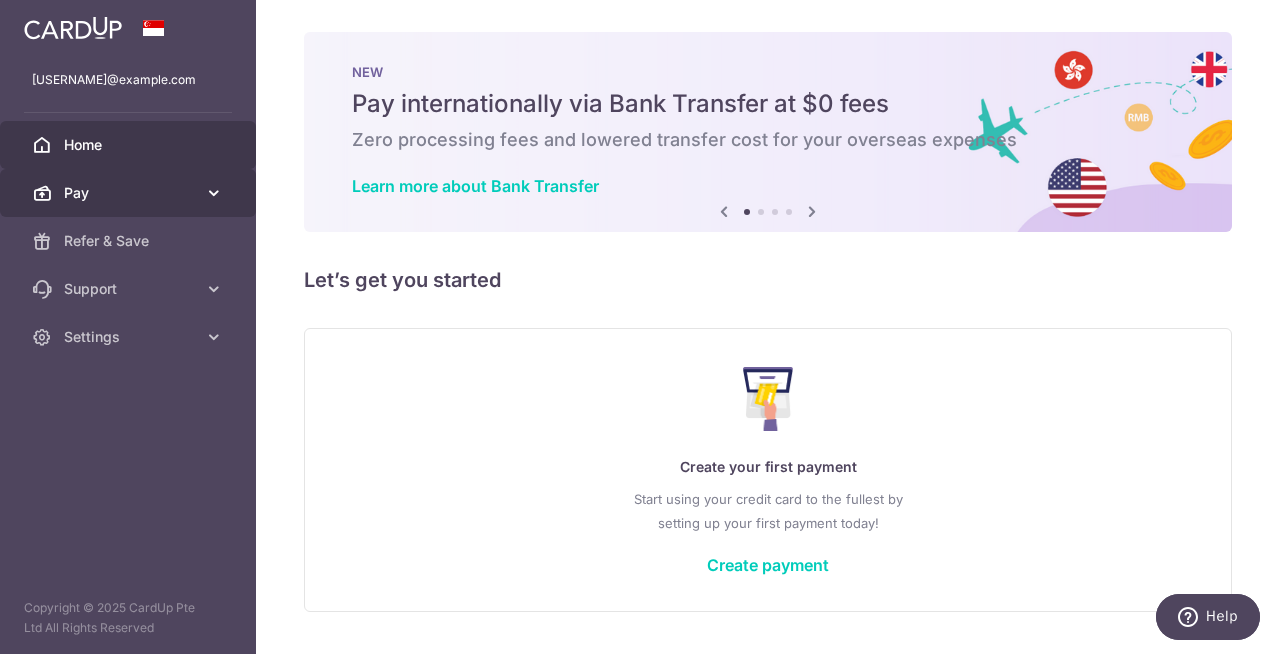 click on "Pay" at bounding box center [128, 193] 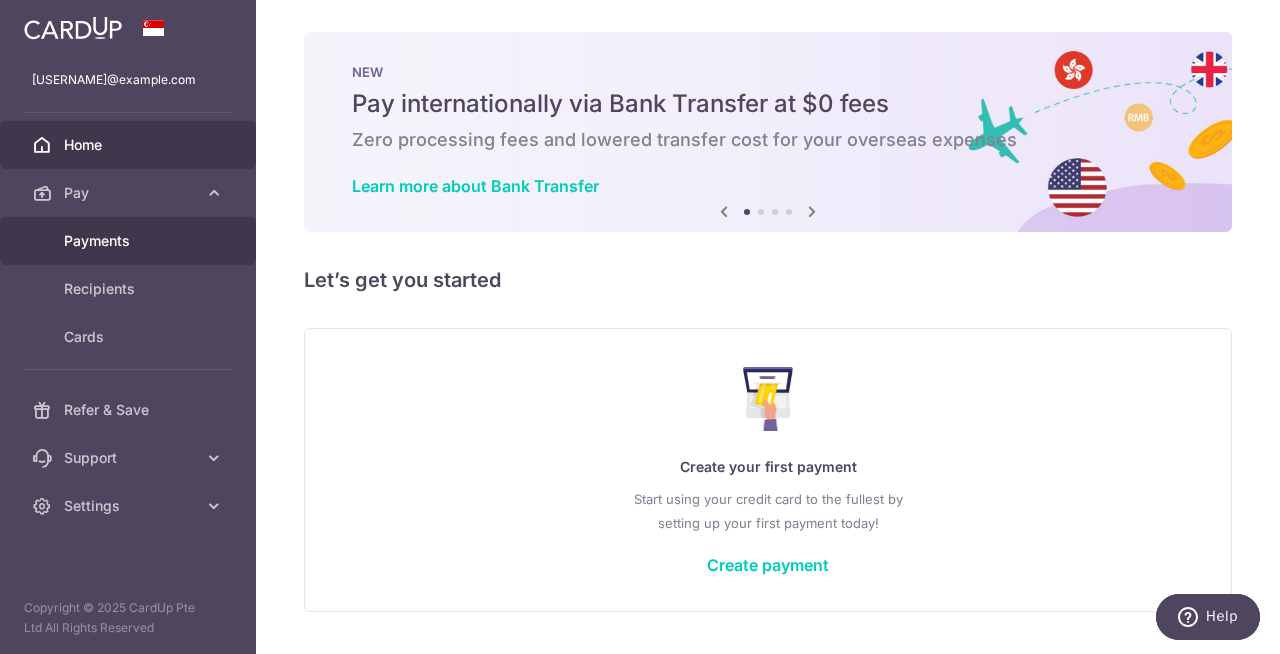 click on "Payments" at bounding box center [130, 241] 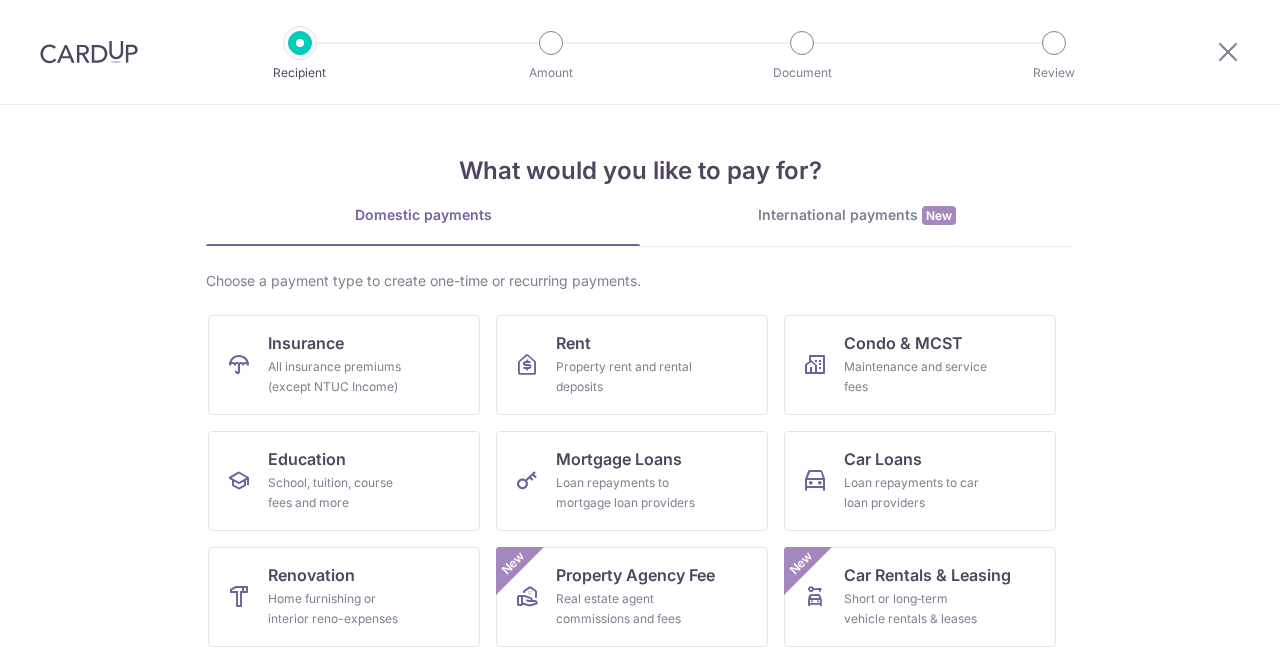 scroll, scrollTop: 0, scrollLeft: 0, axis: both 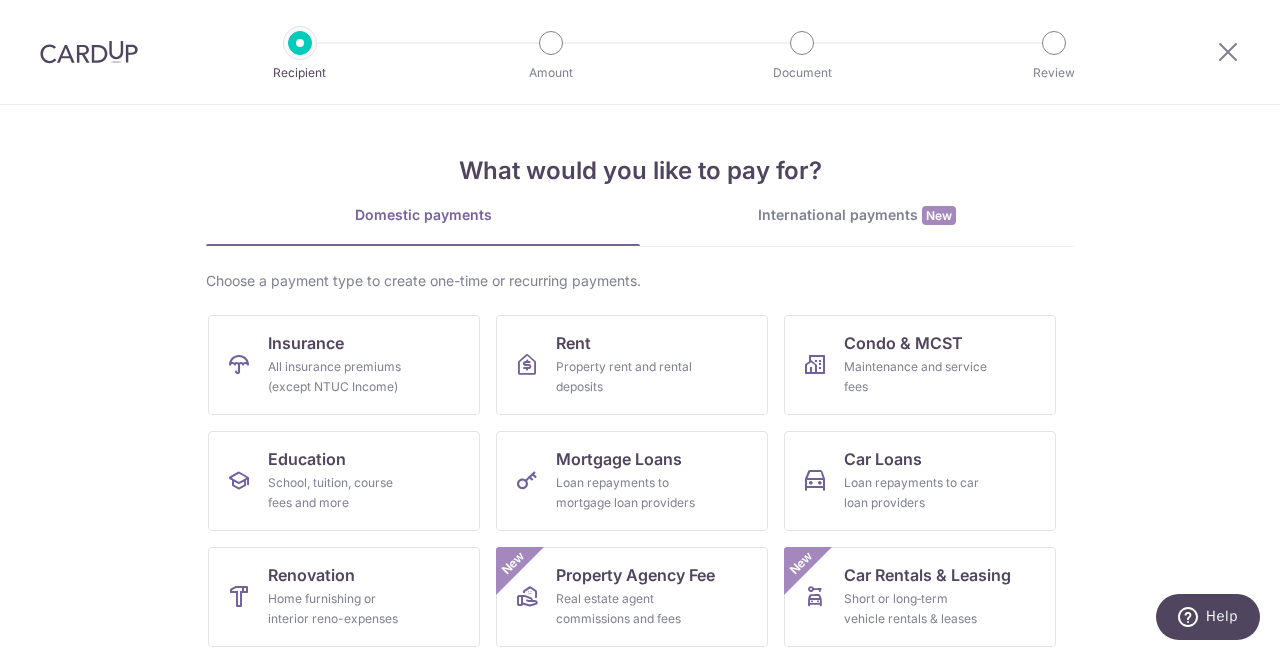 click on "International payments
New" at bounding box center [857, 215] 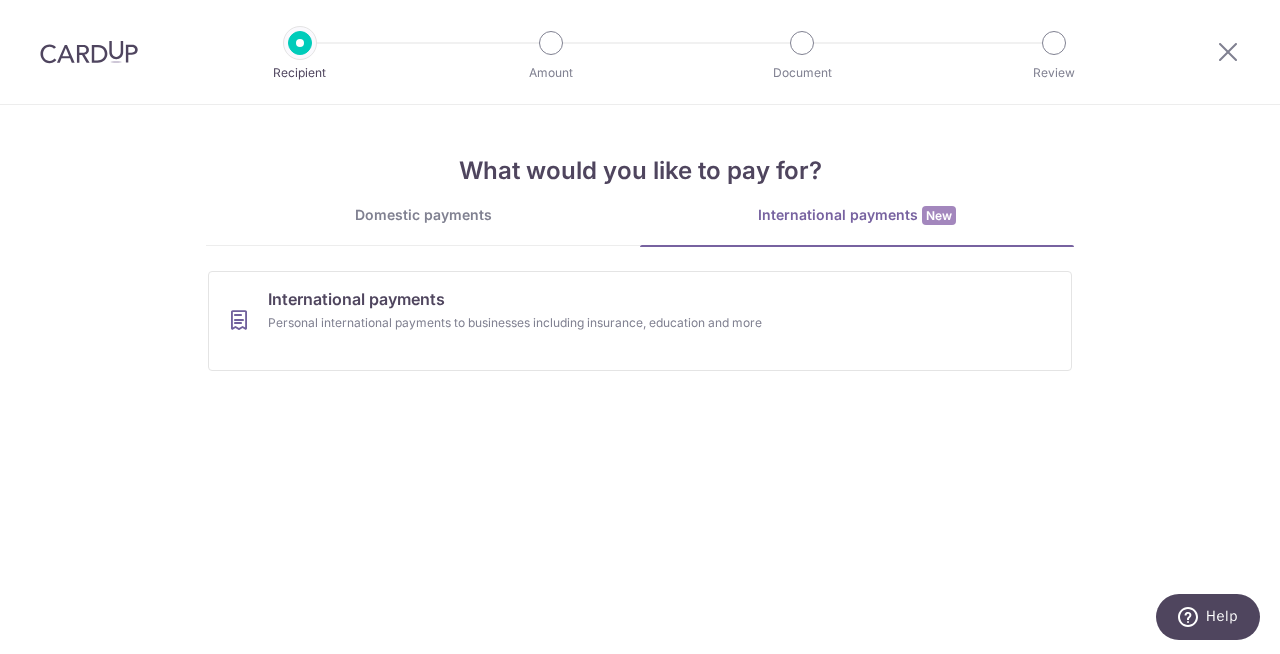 click on "Domestic payments" at bounding box center (423, 225) 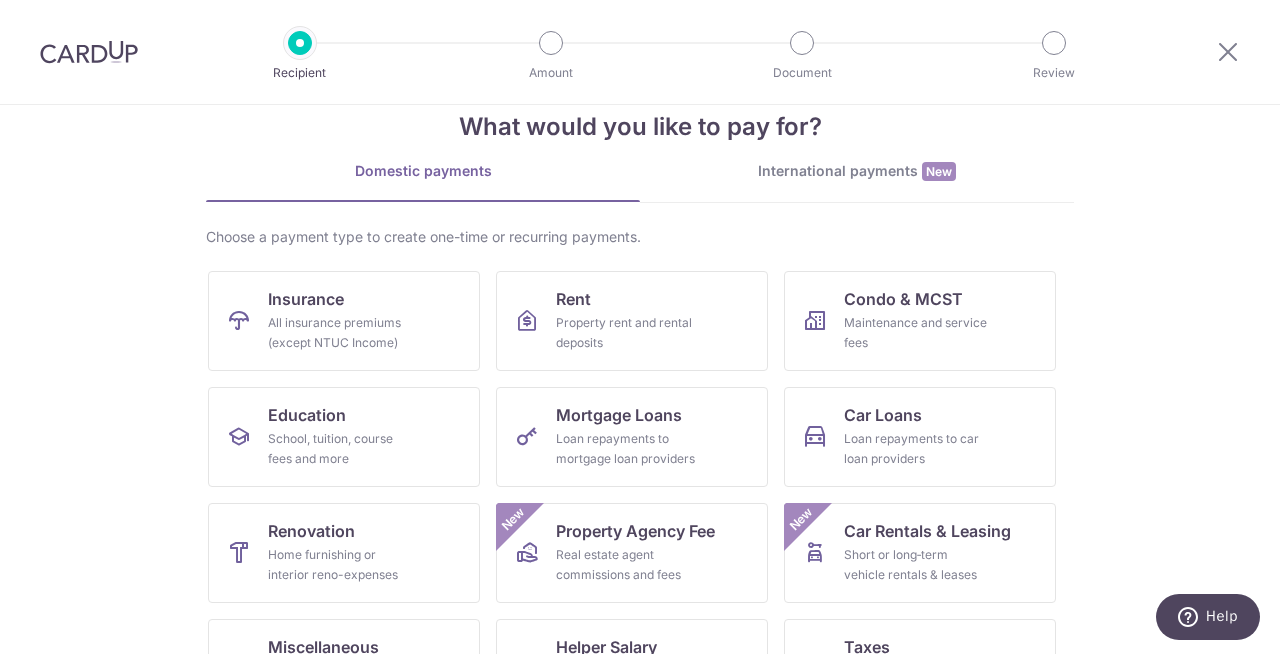 scroll, scrollTop: 0, scrollLeft: 0, axis: both 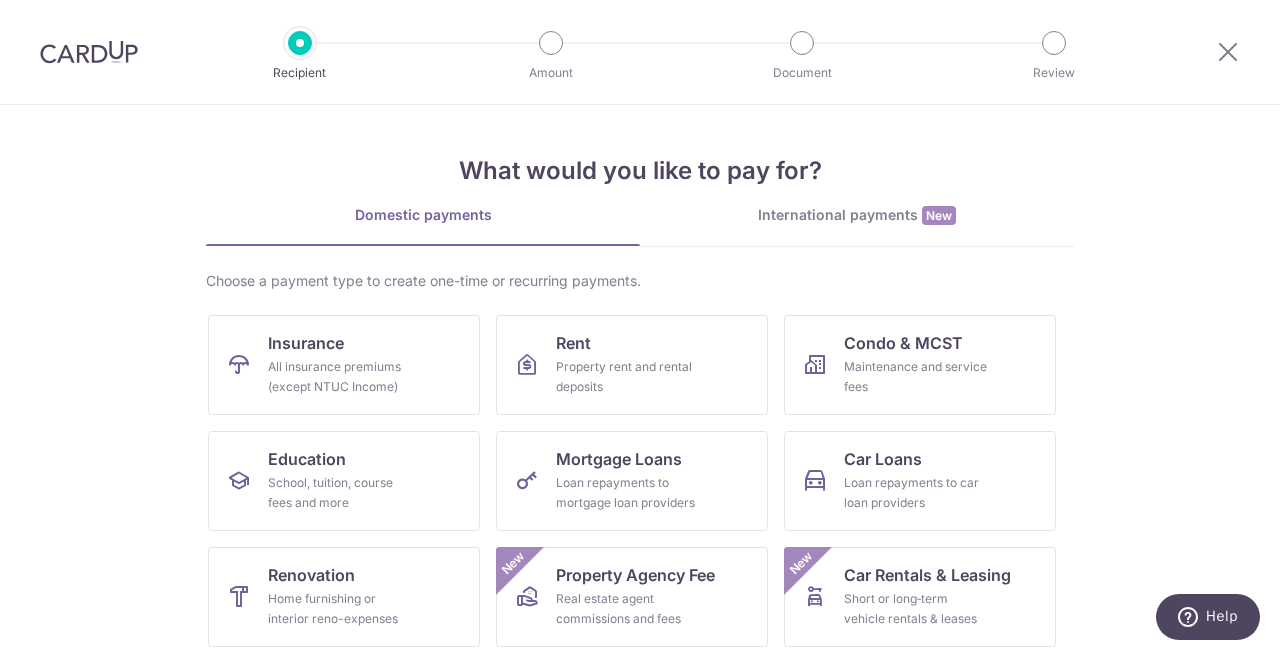 click at bounding box center (1228, 52) 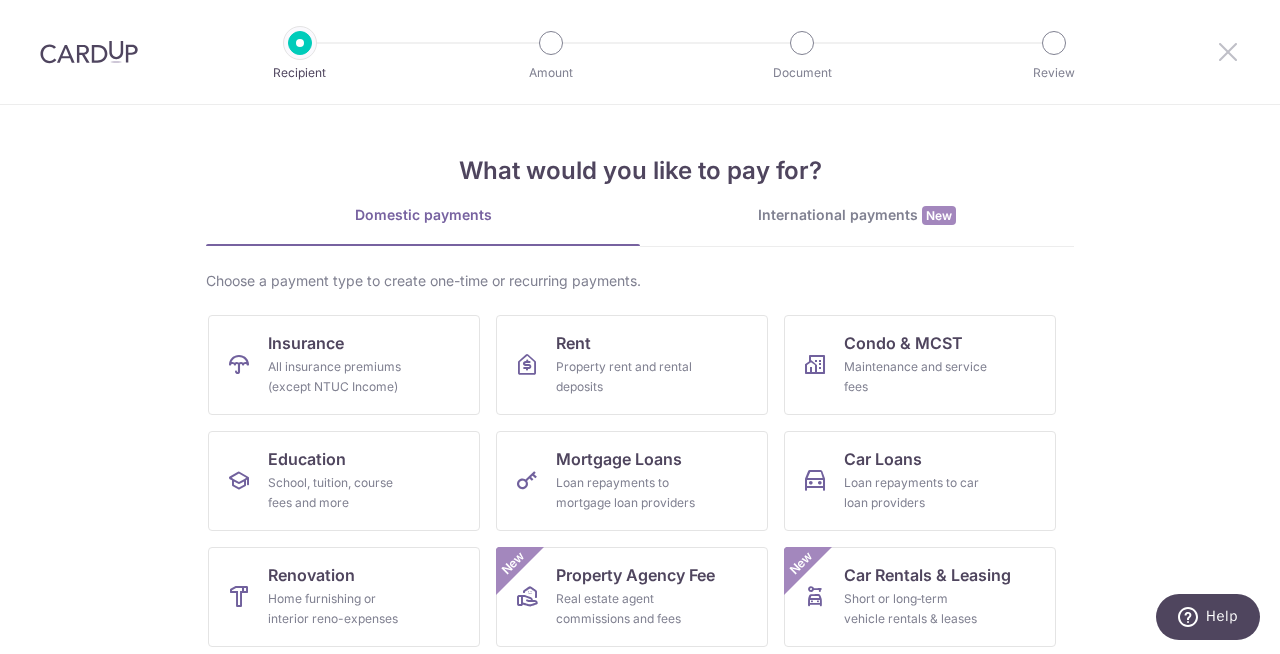click at bounding box center [1228, 51] 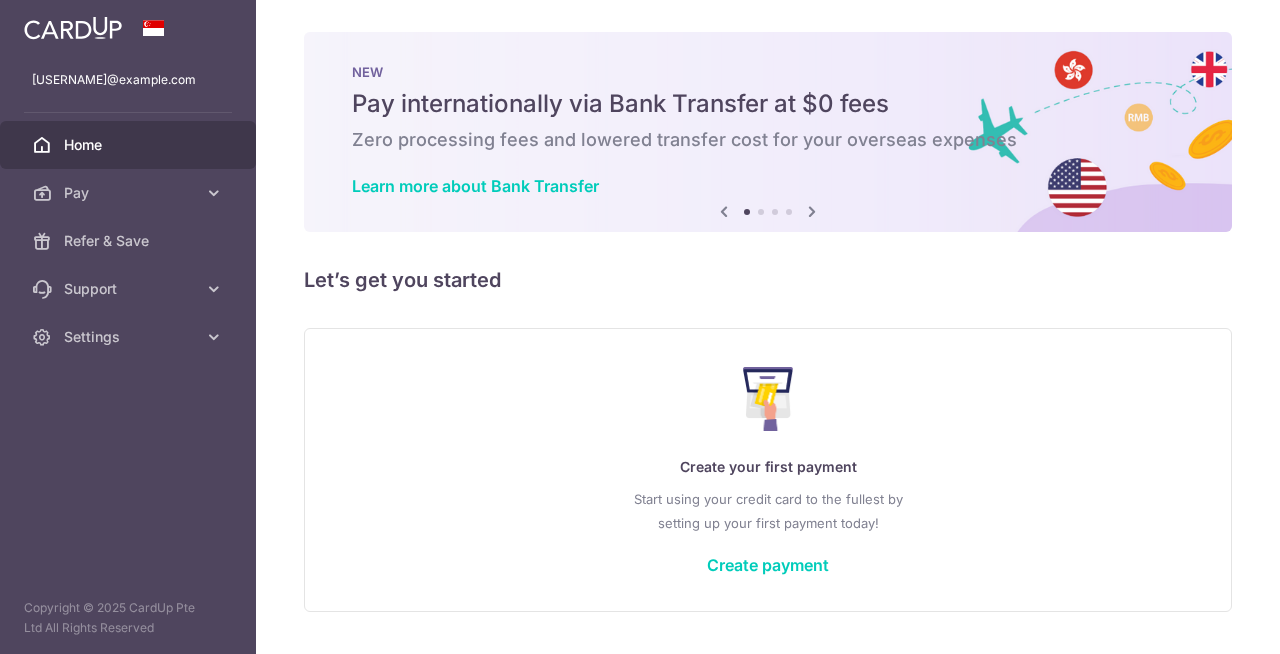 scroll, scrollTop: 0, scrollLeft: 0, axis: both 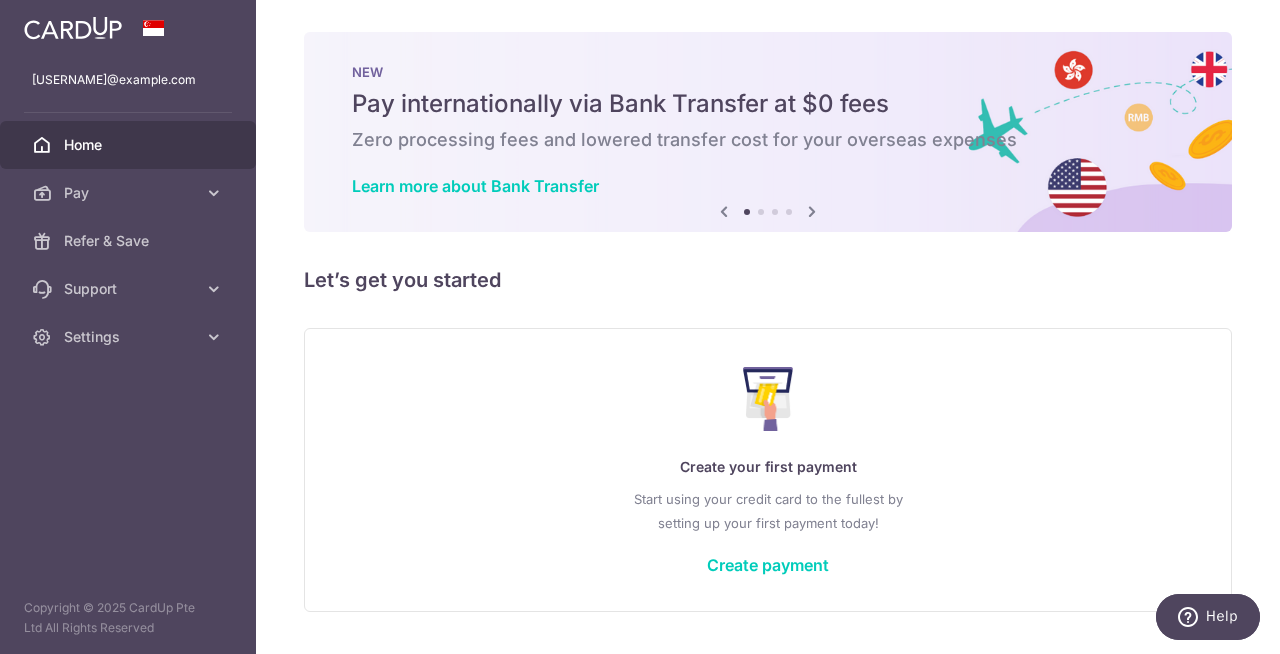 click at bounding box center (812, 211) 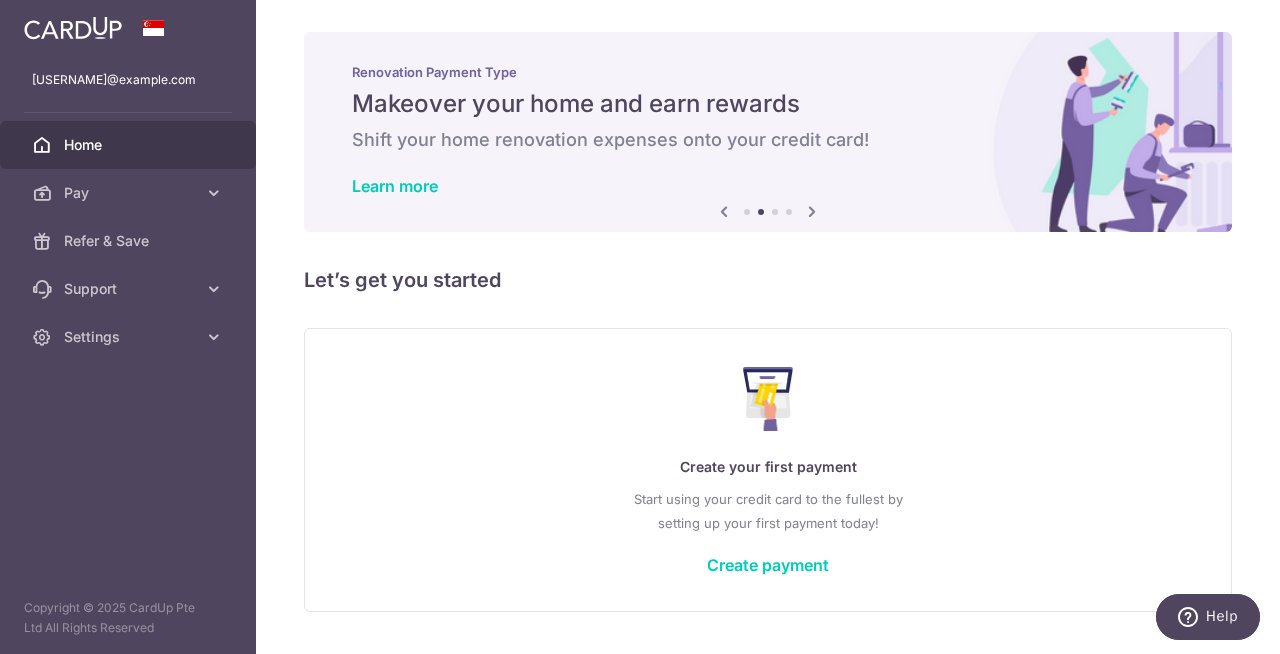 click at bounding box center (812, 211) 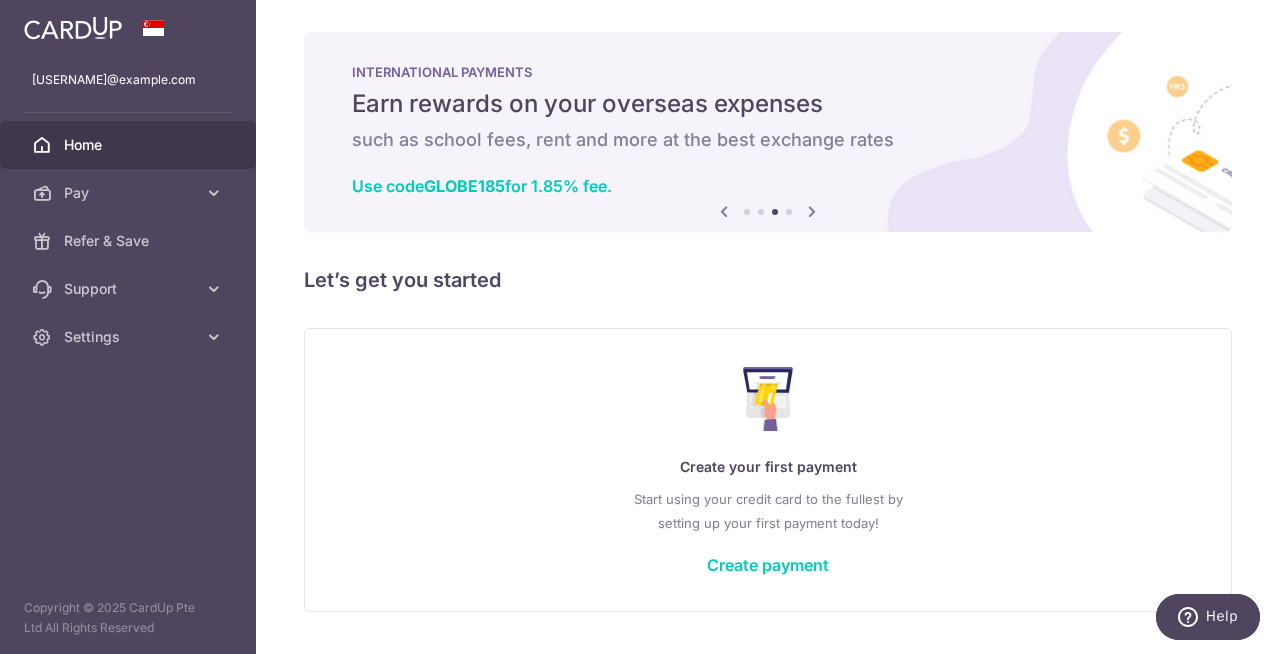 click at bounding box center (812, 211) 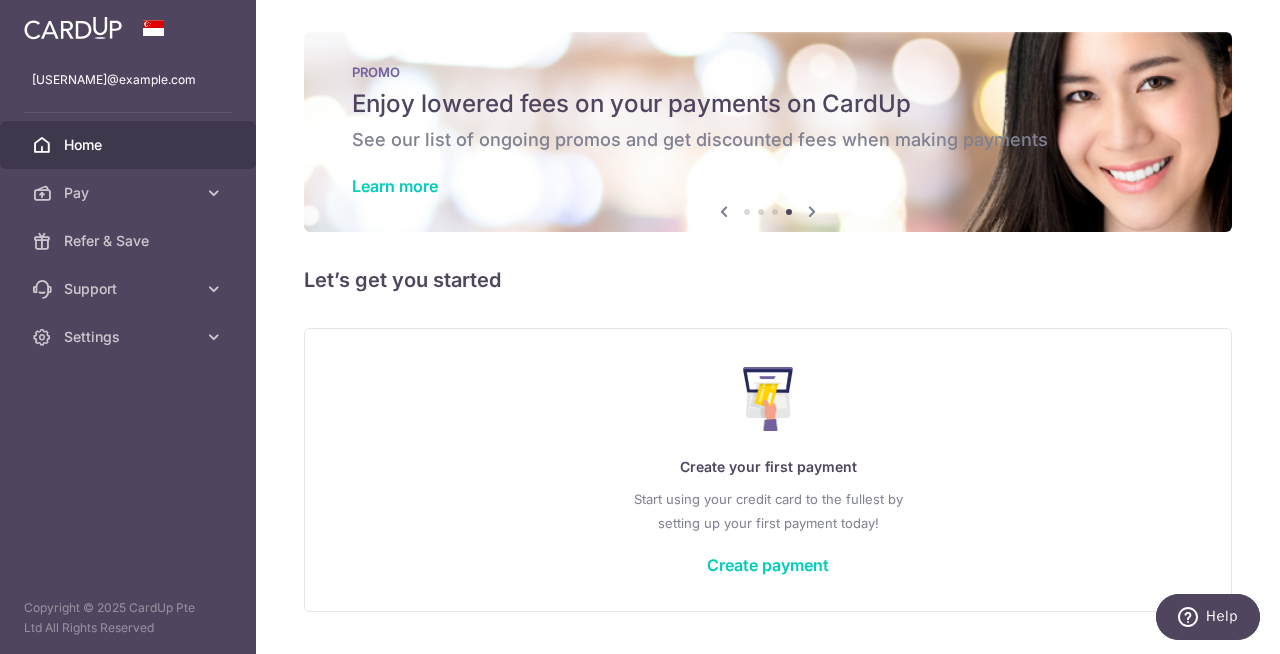 click at bounding box center [812, 211] 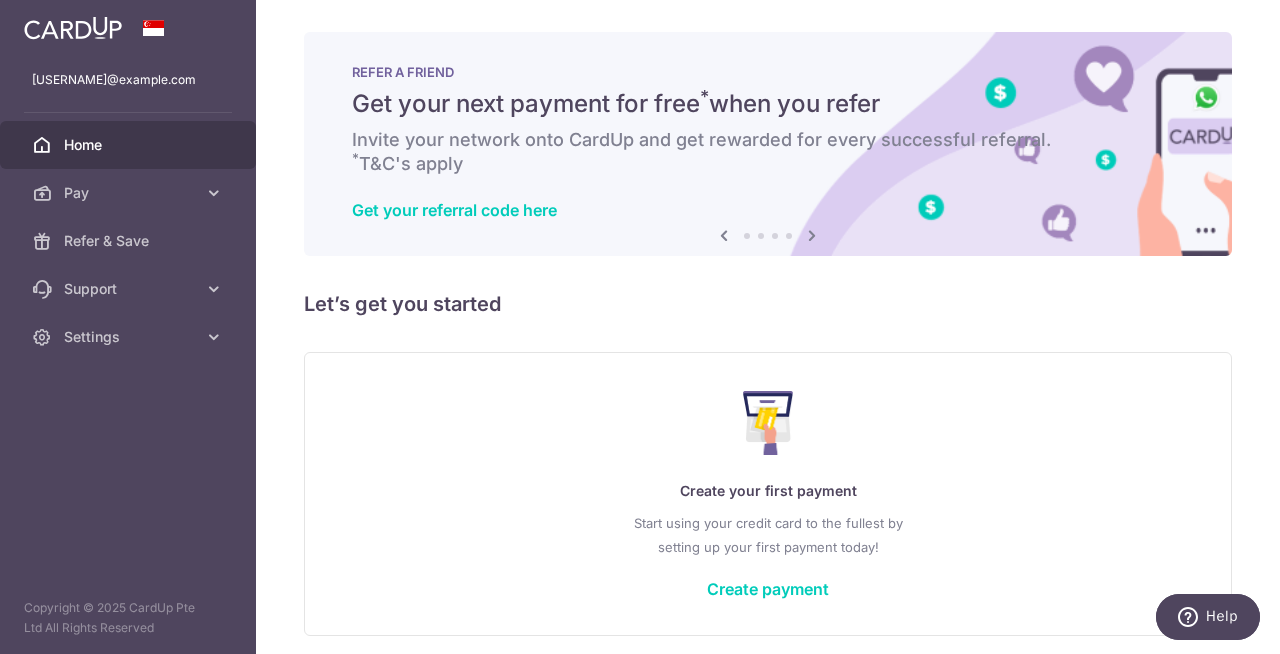 click at bounding box center (812, 235) 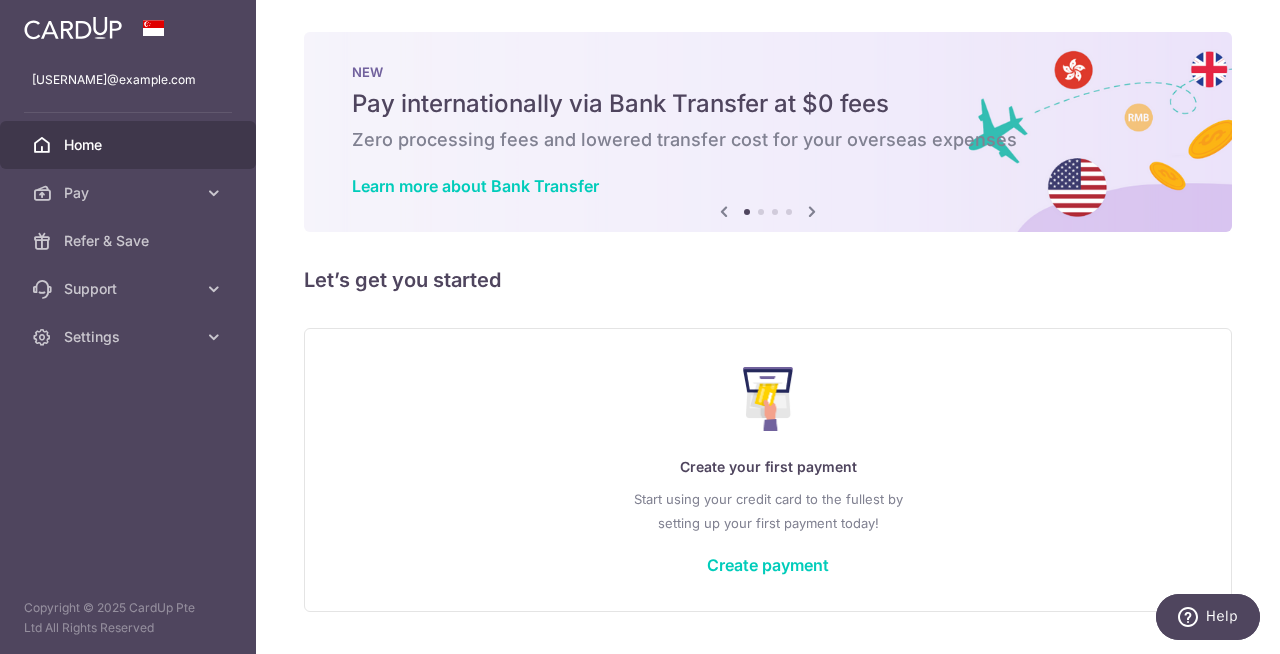 scroll, scrollTop: 52, scrollLeft: 0, axis: vertical 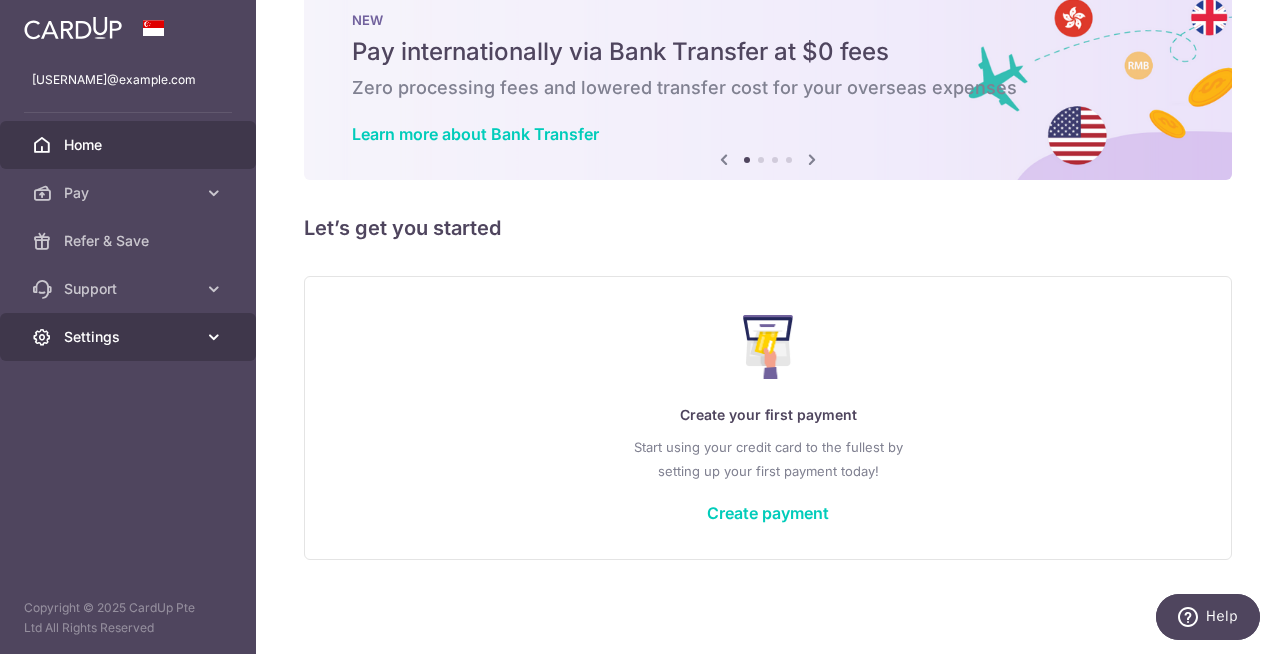 click on "Settings" at bounding box center [128, 337] 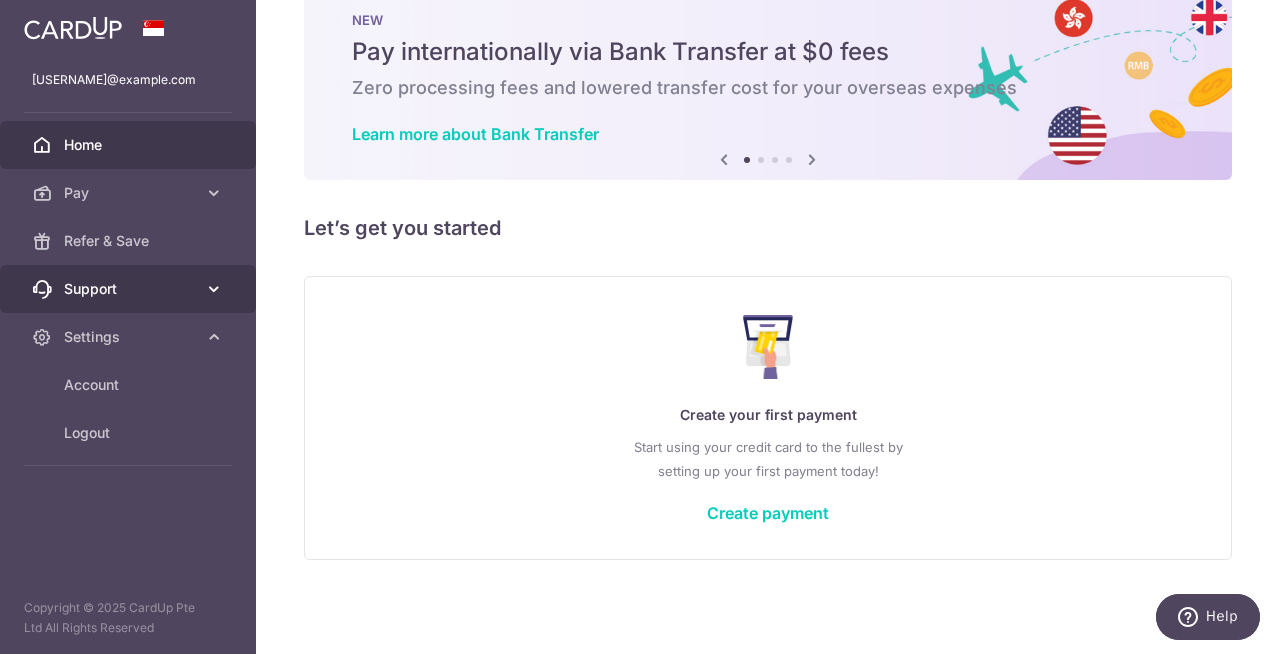 click at bounding box center (214, 289) 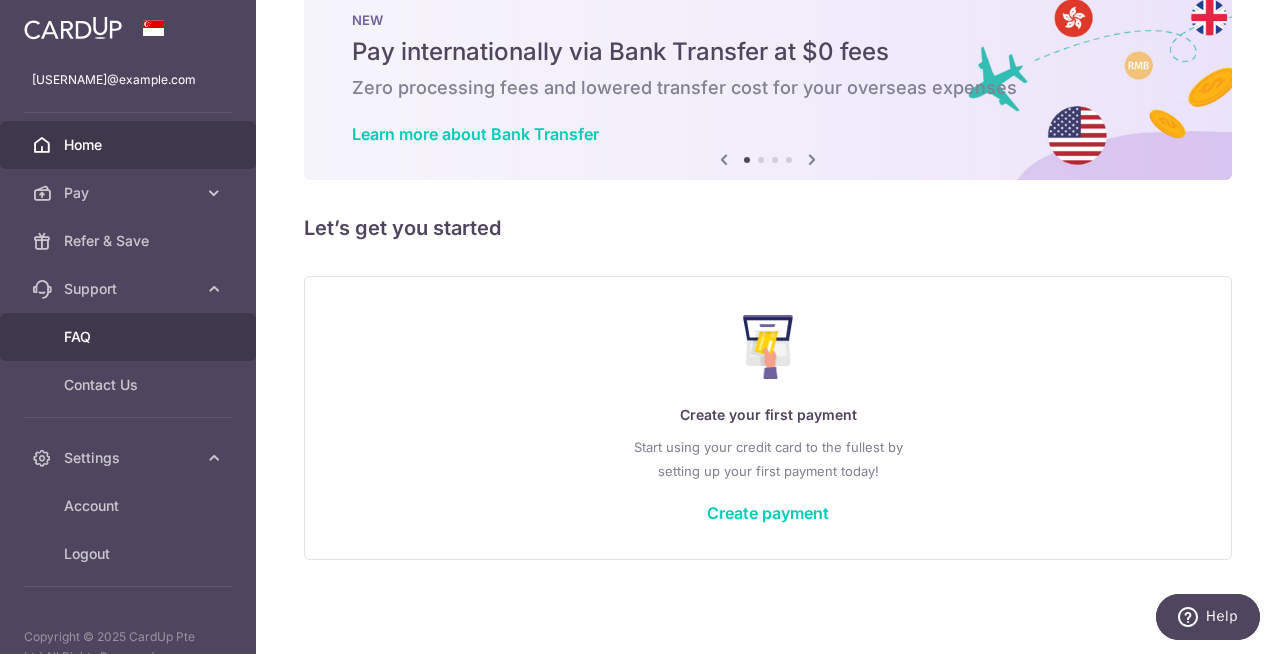 click on "FAQ" at bounding box center (130, 337) 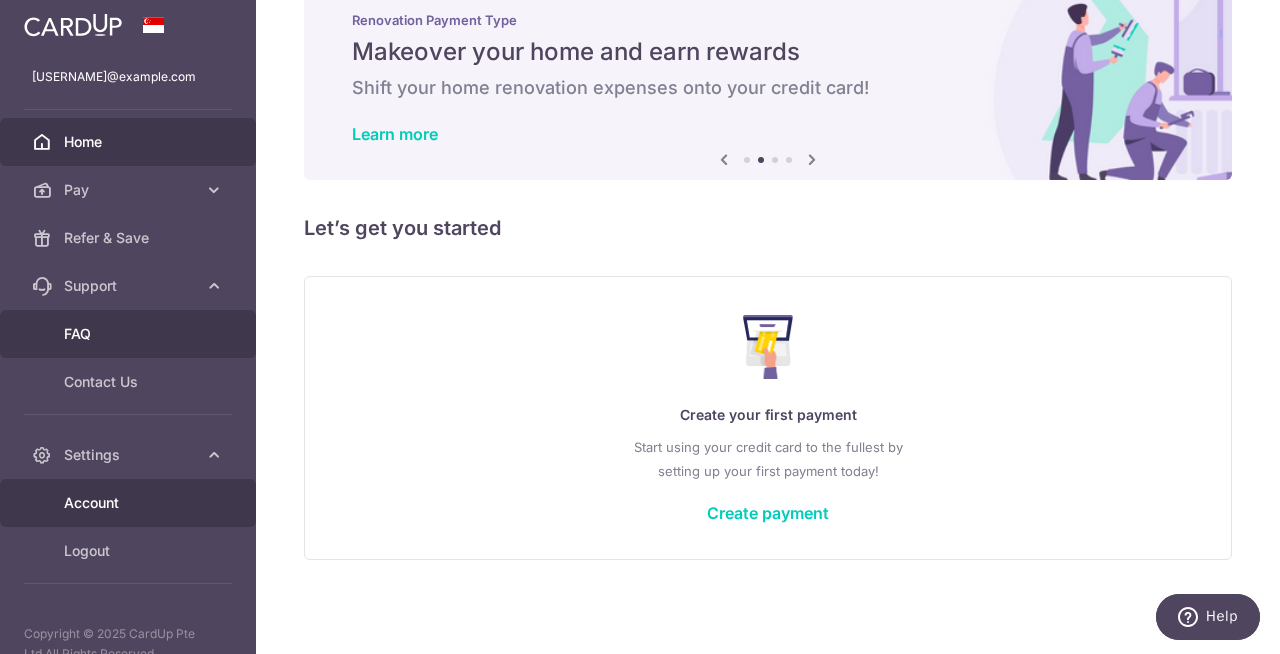 scroll, scrollTop: 4, scrollLeft: 0, axis: vertical 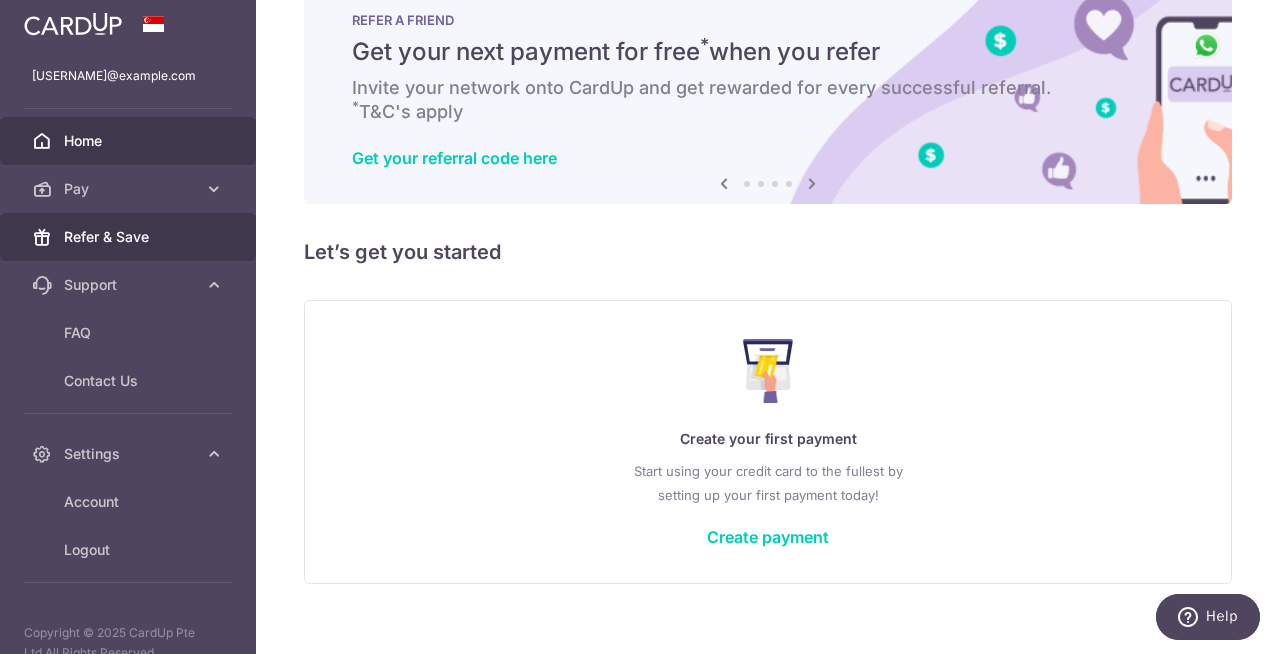 click on "Refer & Save" at bounding box center [128, 237] 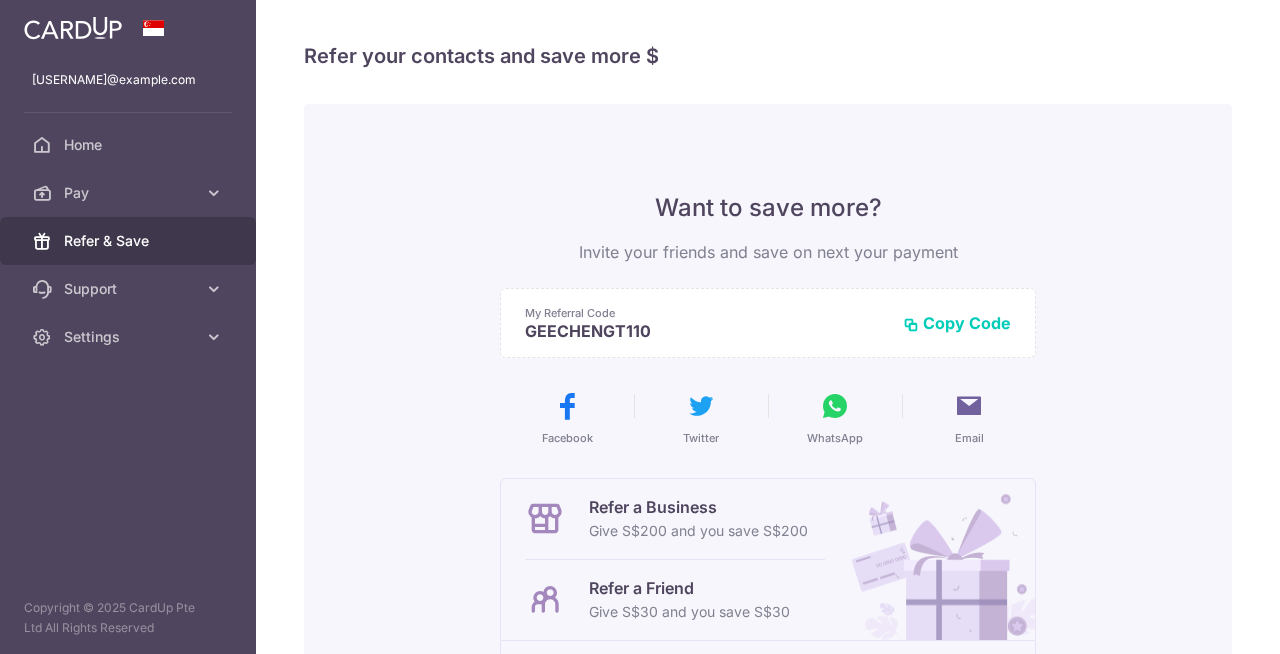 scroll, scrollTop: 0, scrollLeft: 0, axis: both 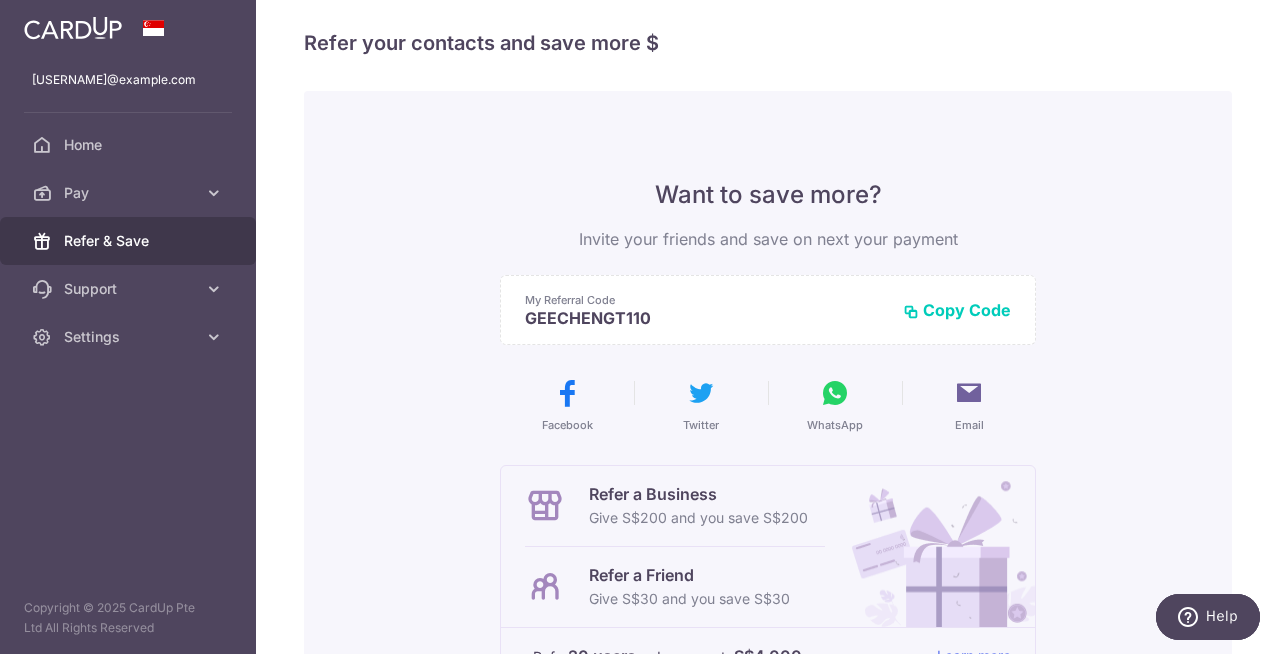 click on "Copy Code" at bounding box center [957, 310] 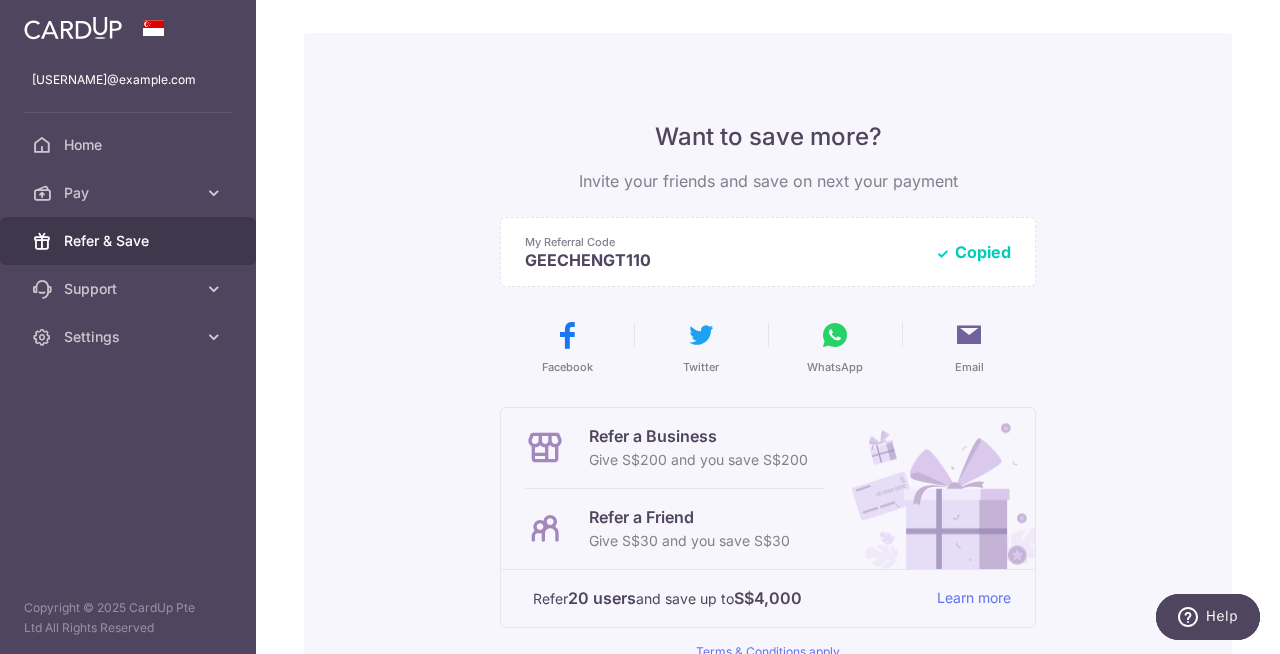 scroll, scrollTop: 172, scrollLeft: 0, axis: vertical 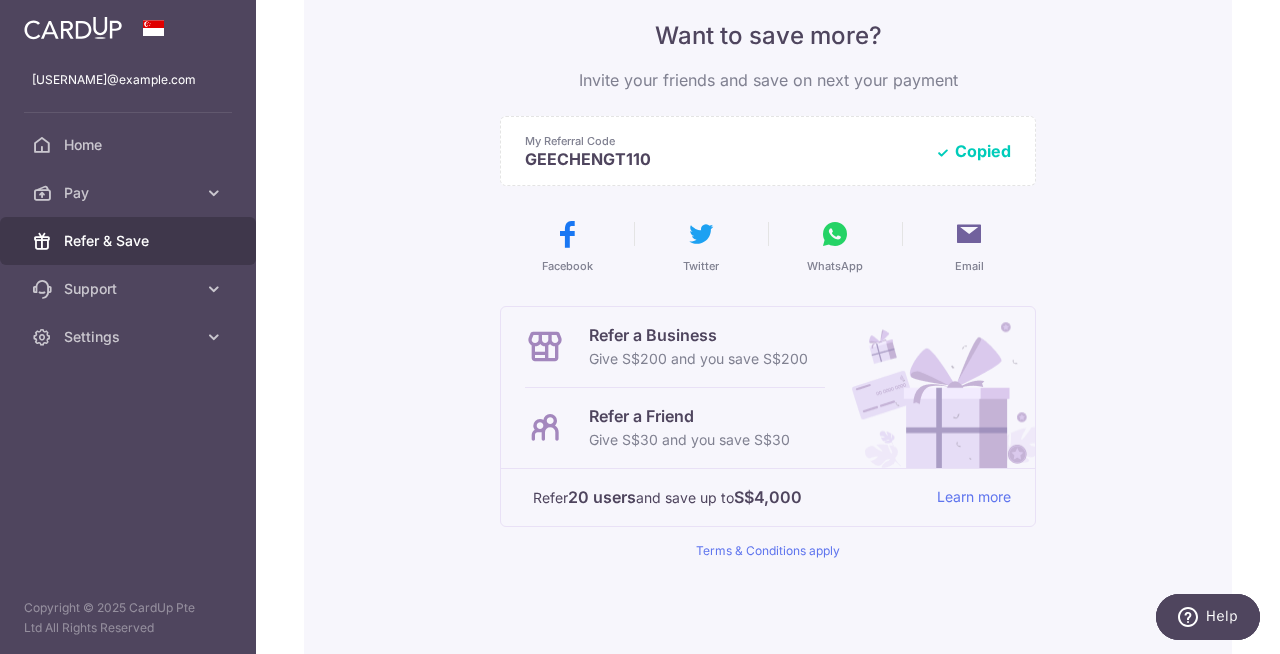 click on "Refer a Friend" at bounding box center [689, 416] 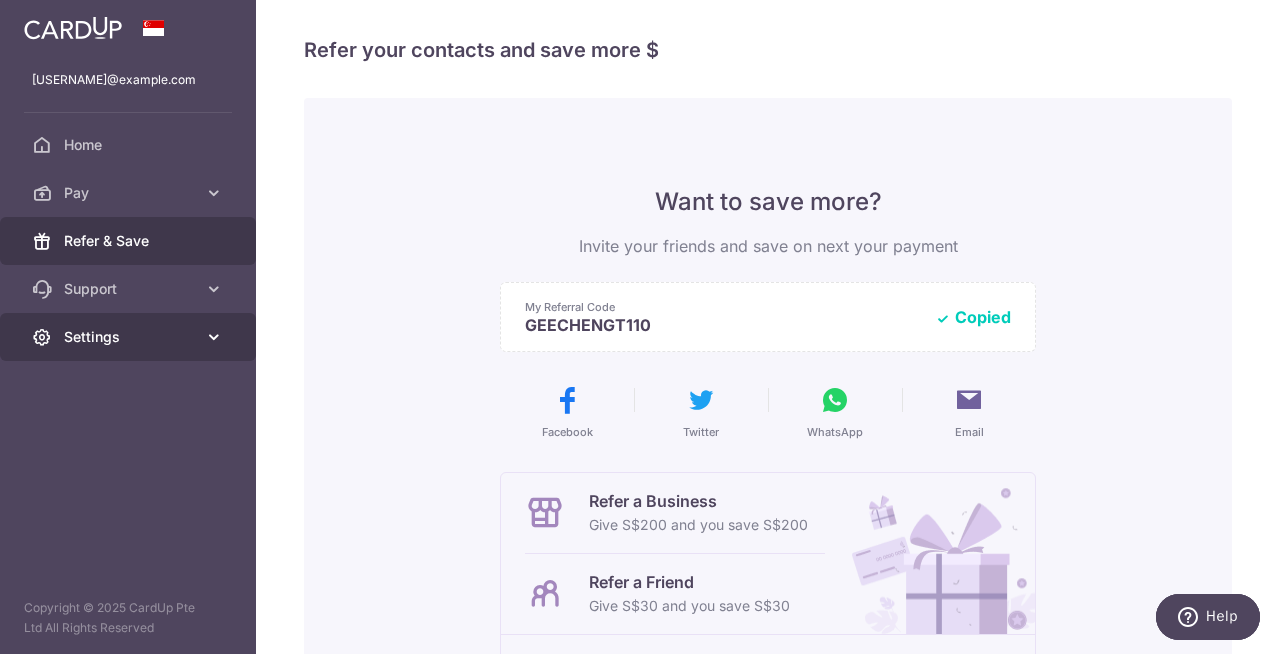 scroll, scrollTop: 8, scrollLeft: 0, axis: vertical 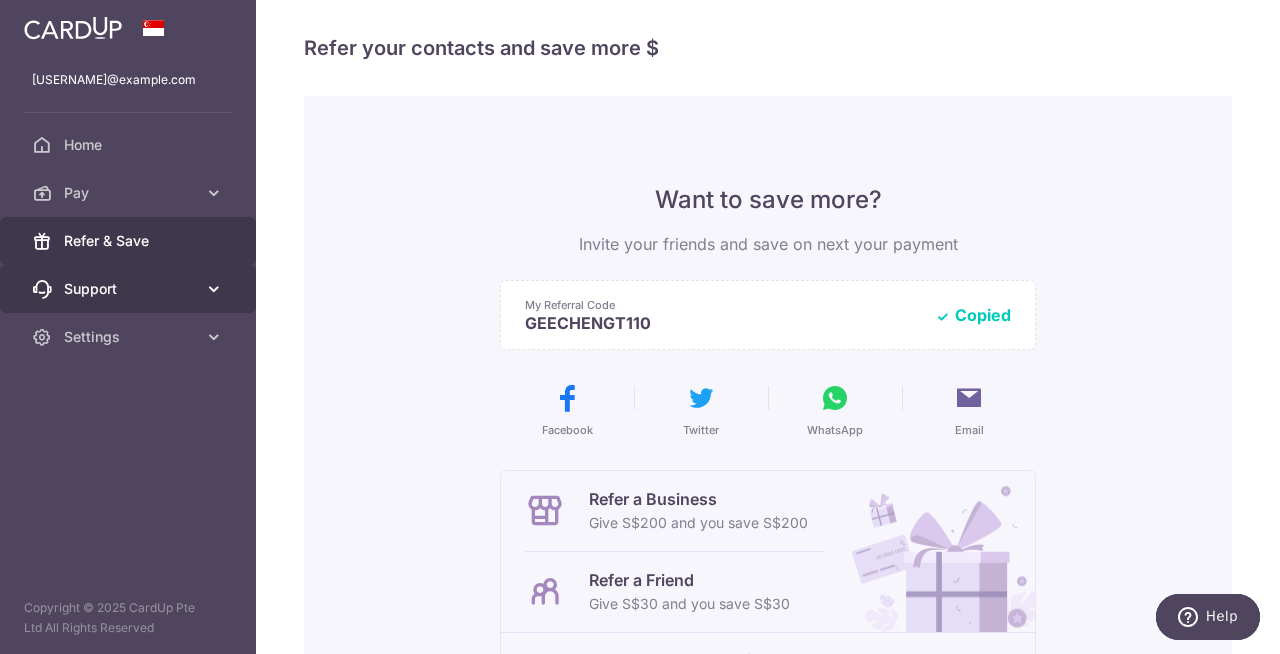click on "Support" at bounding box center (130, 289) 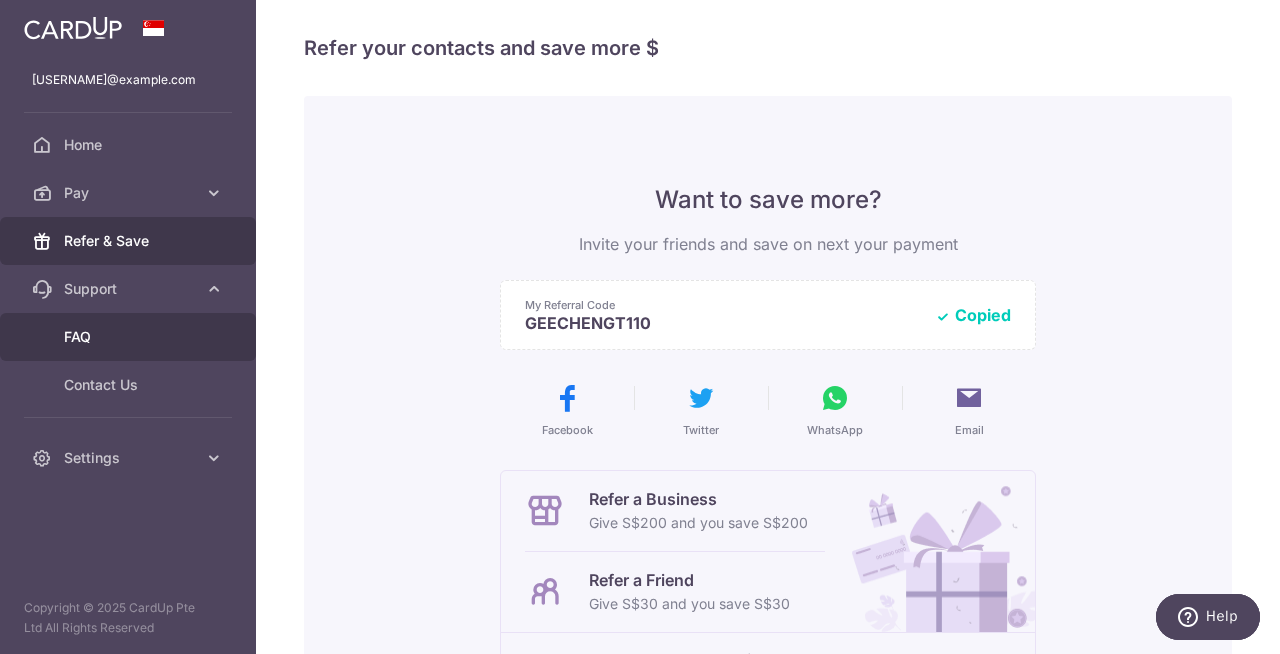 click on "FAQ" at bounding box center (130, 337) 